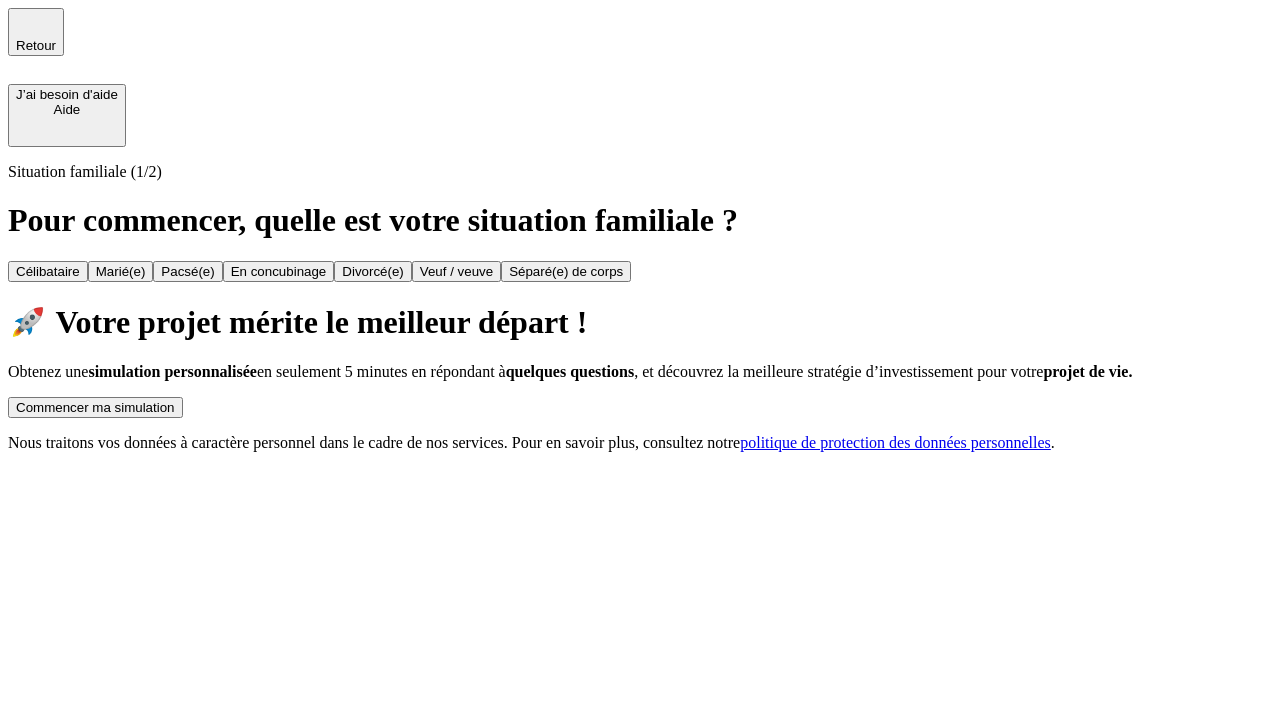 scroll, scrollTop: 0, scrollLeft: 0, axis: both 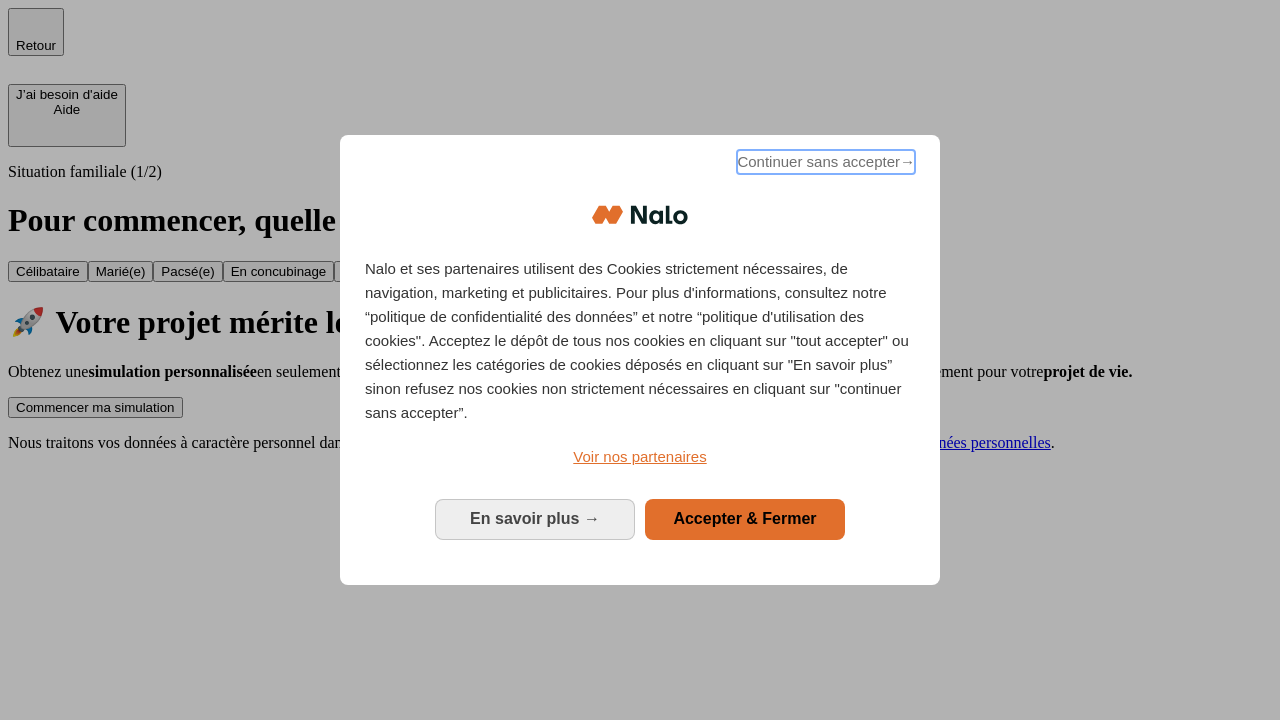 click on "Continuer sans accepter  →" at bounding box center [826, 162] 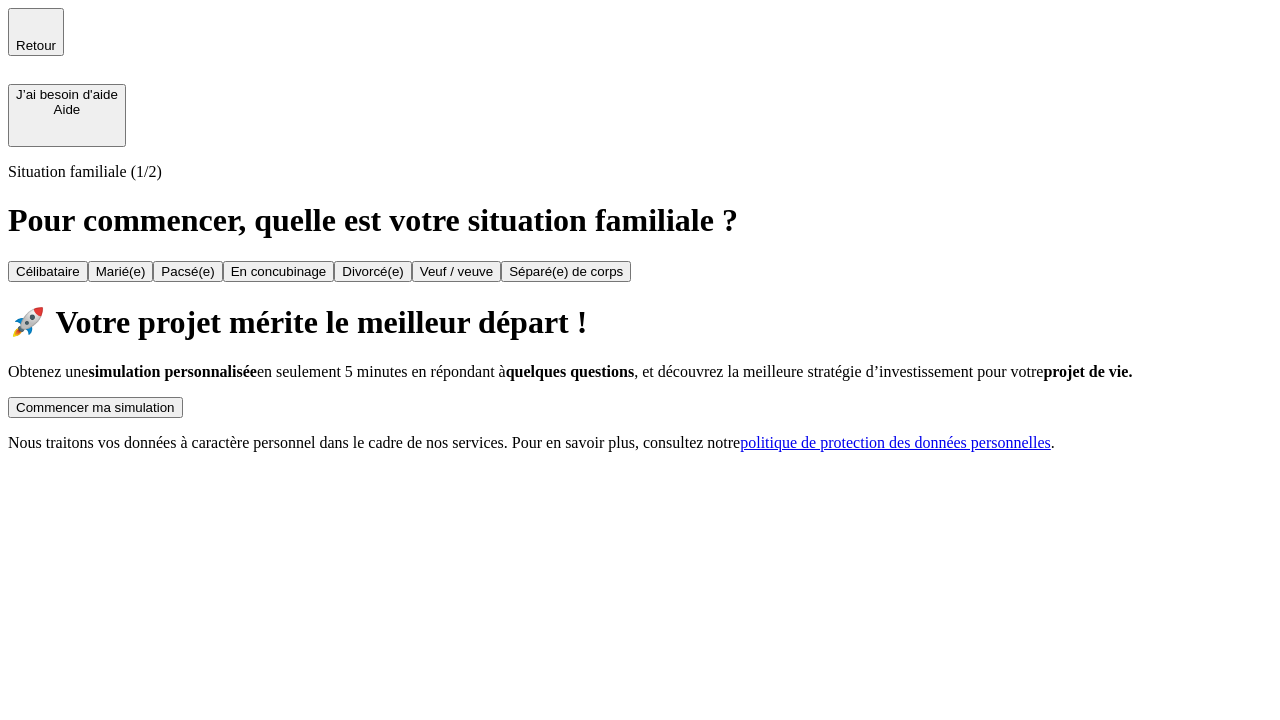 click on "Commencer ma simulation" at bounding box center [95, 407] 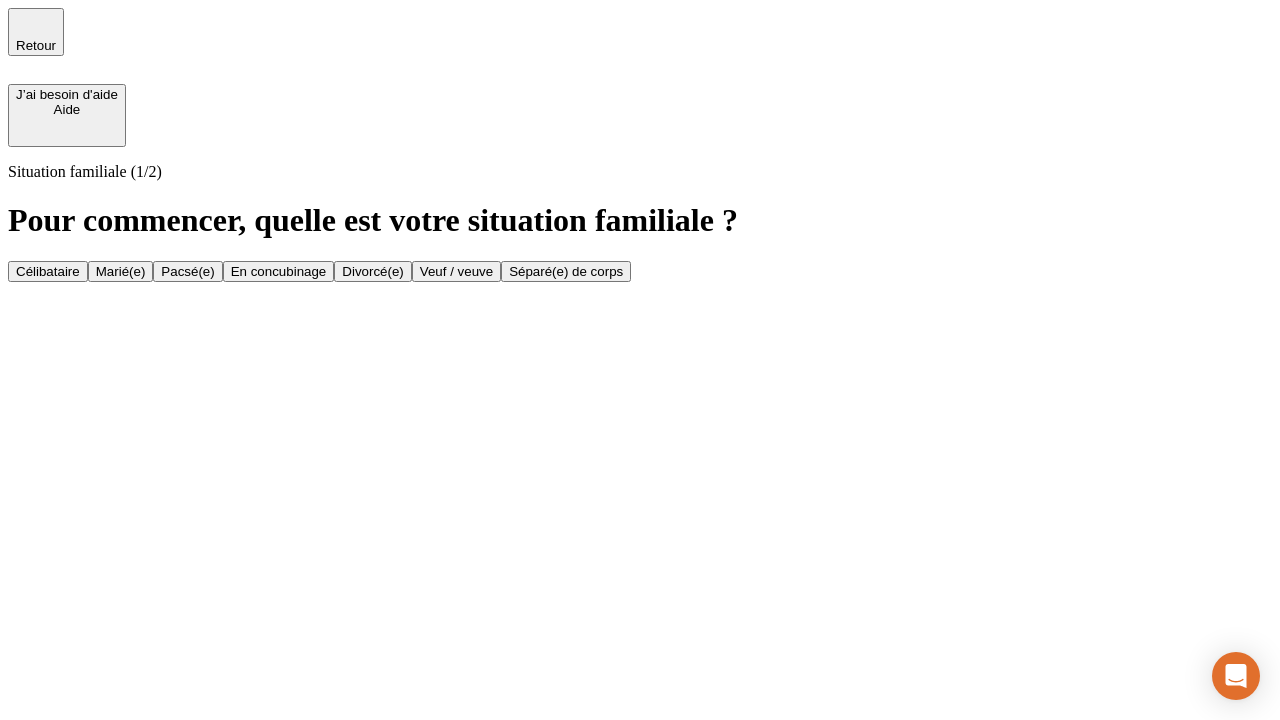click on "Célibataire" at bounding box center (48, 271) 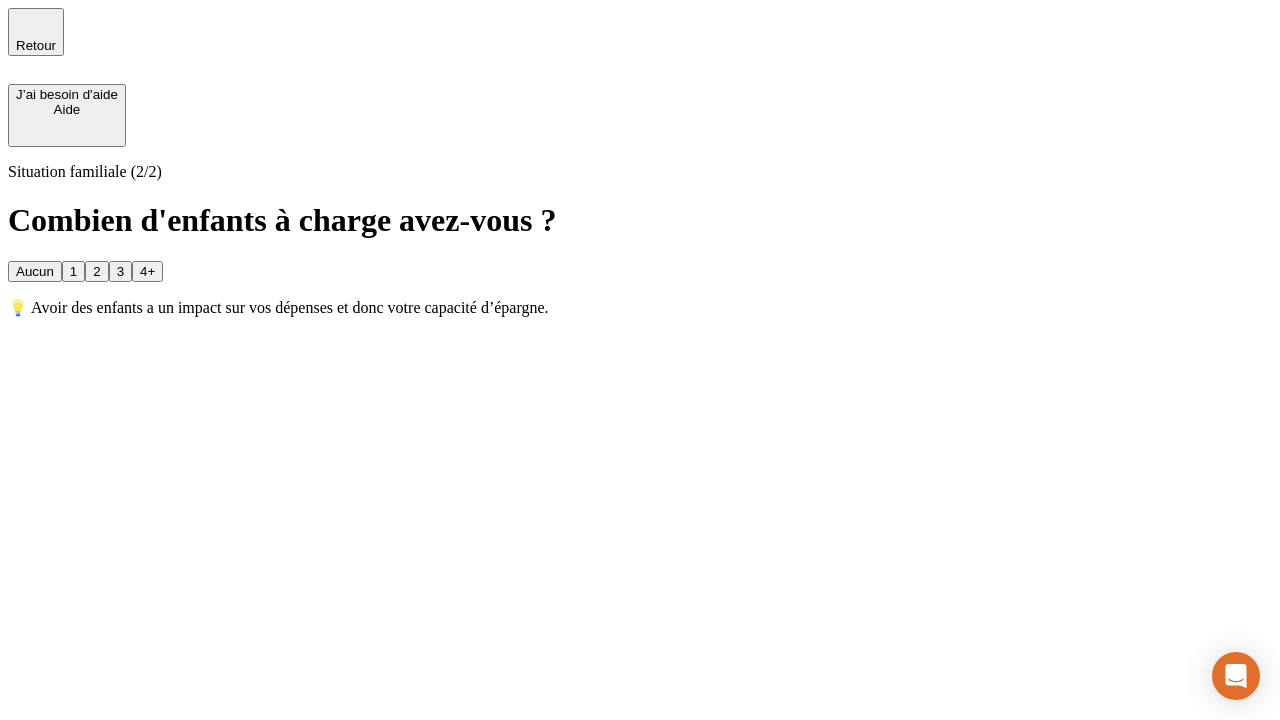 click on "Aucun" at bounding box center (35, 271) 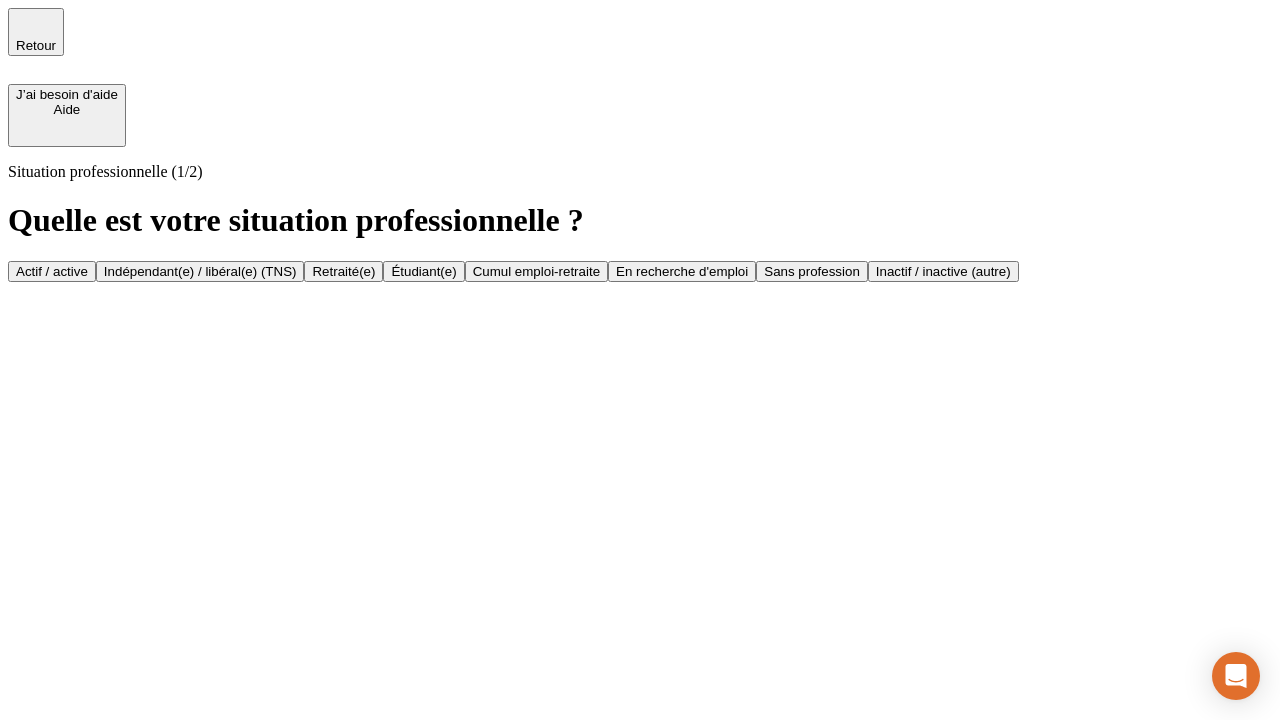 click on "Actif / active" at bounding box center [52, 271] 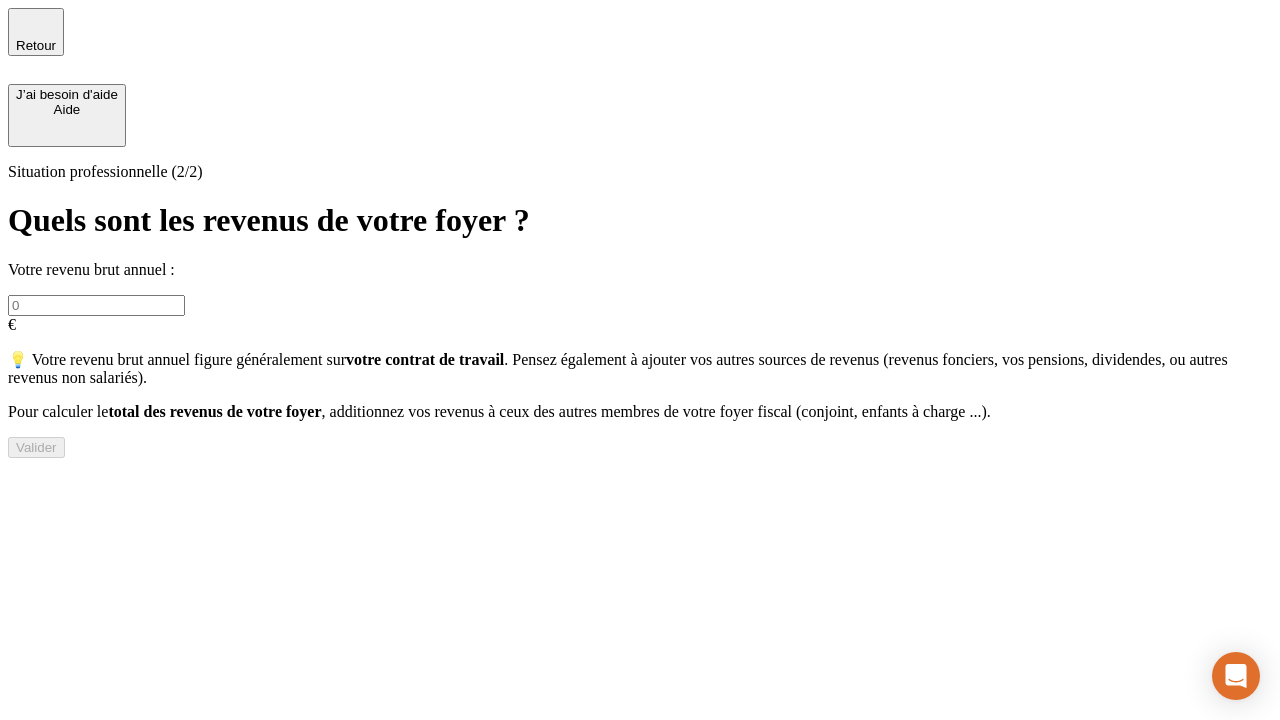 click at bounding box center [96, 305] 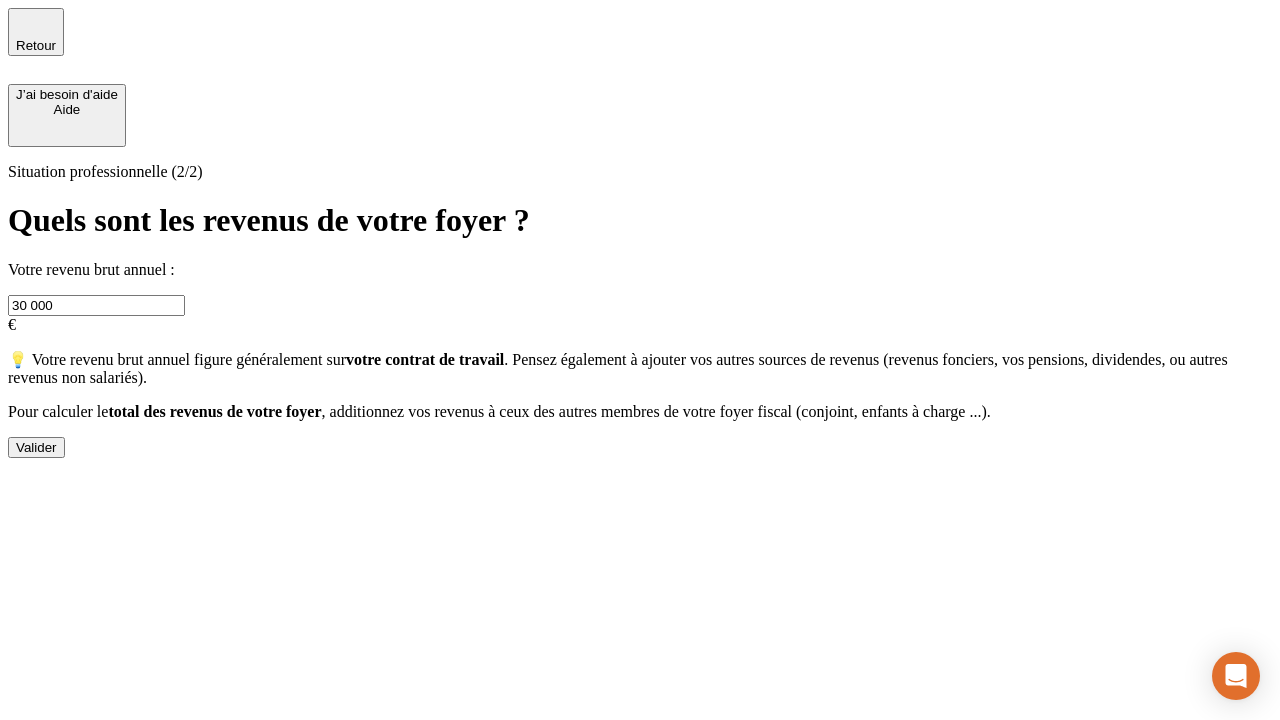 type on "30 000" 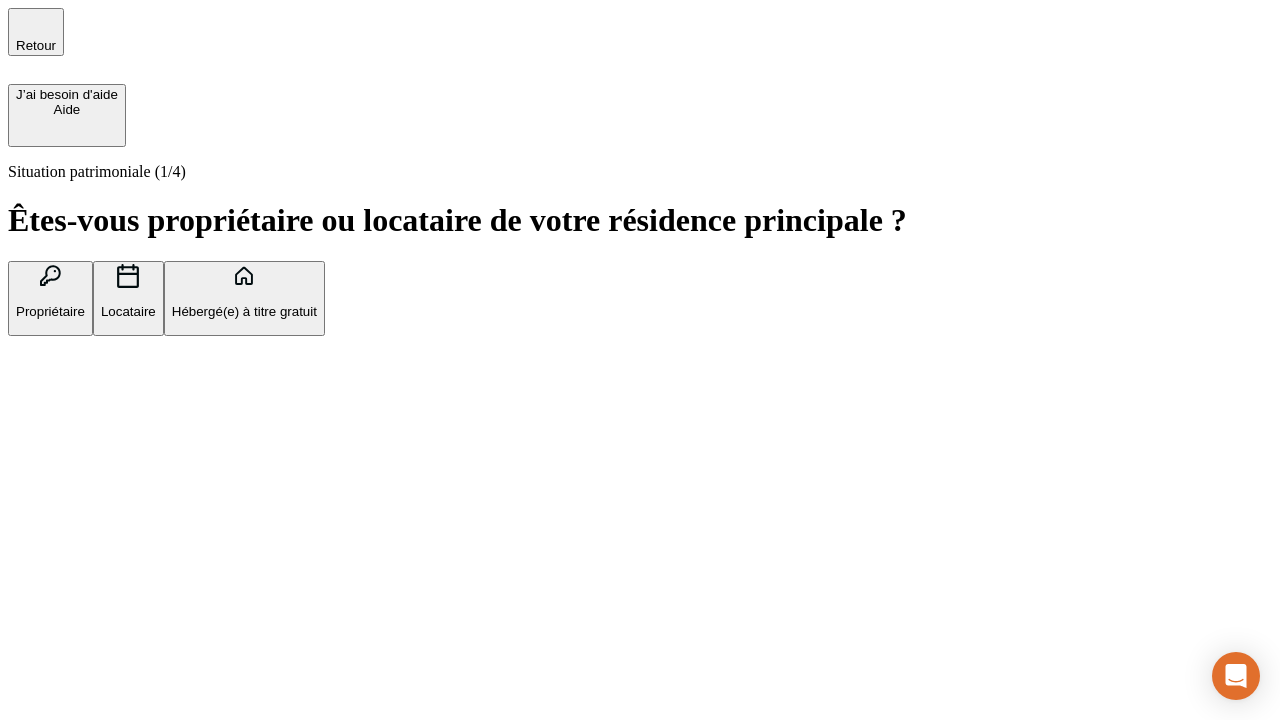click on "Hébergé(e) à titre gratuit" at bounding box center (244, 311) 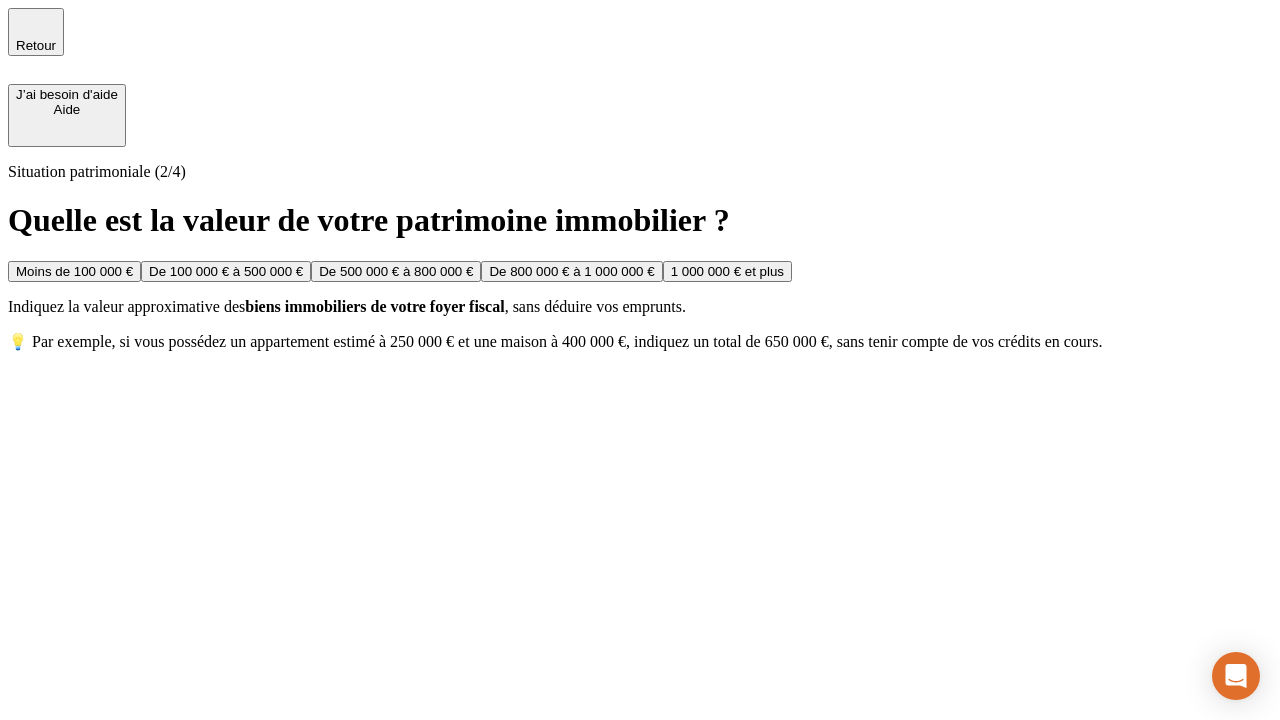 click on "Moins de 100 000 €" at bounding box center (74, 271) 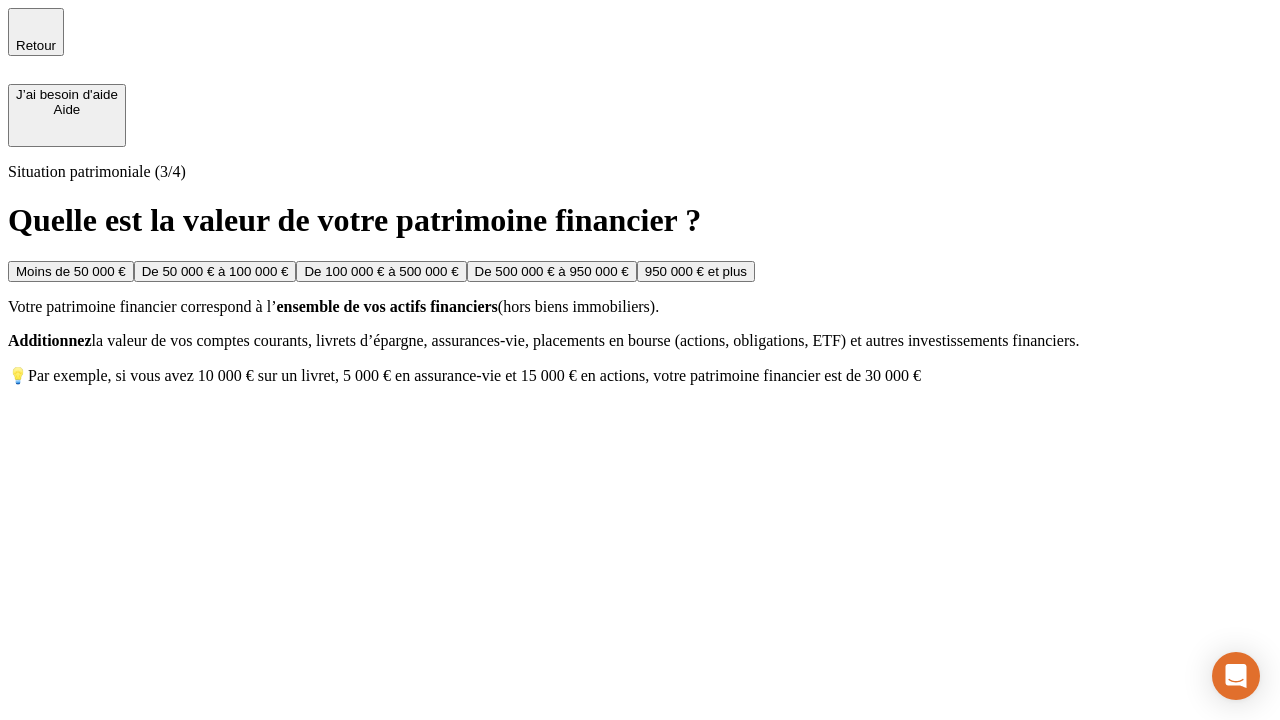 click on "Moins de 50 000 €" at bounding box center [71, 271] 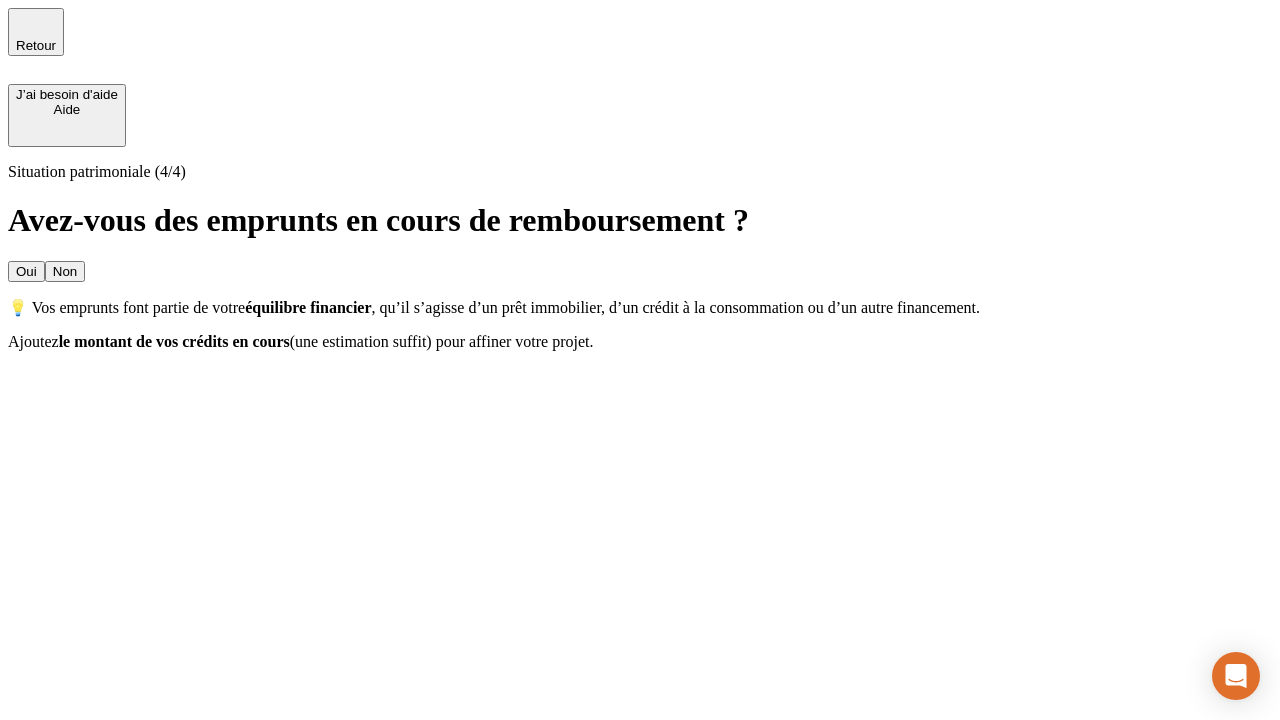 click on "Non" at bounding box center (65, 271) 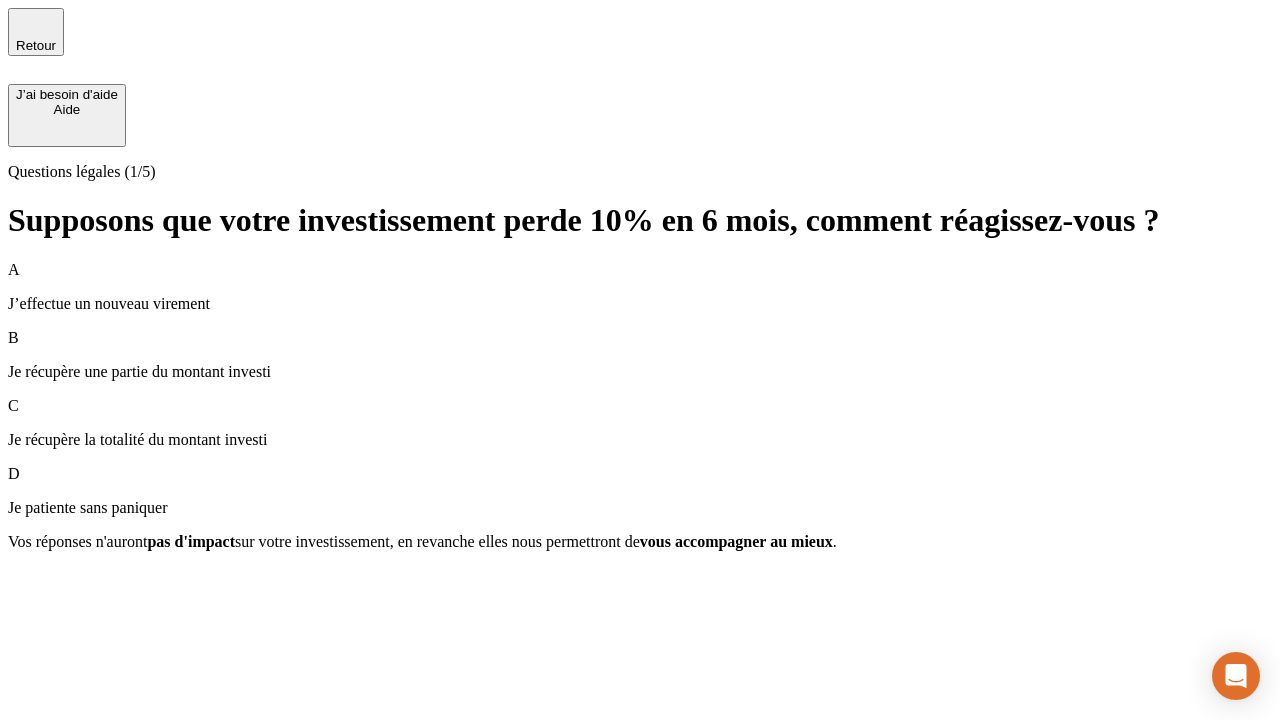 click on "A J’effectue un nouveau virement" at bounding box center [640, 287] 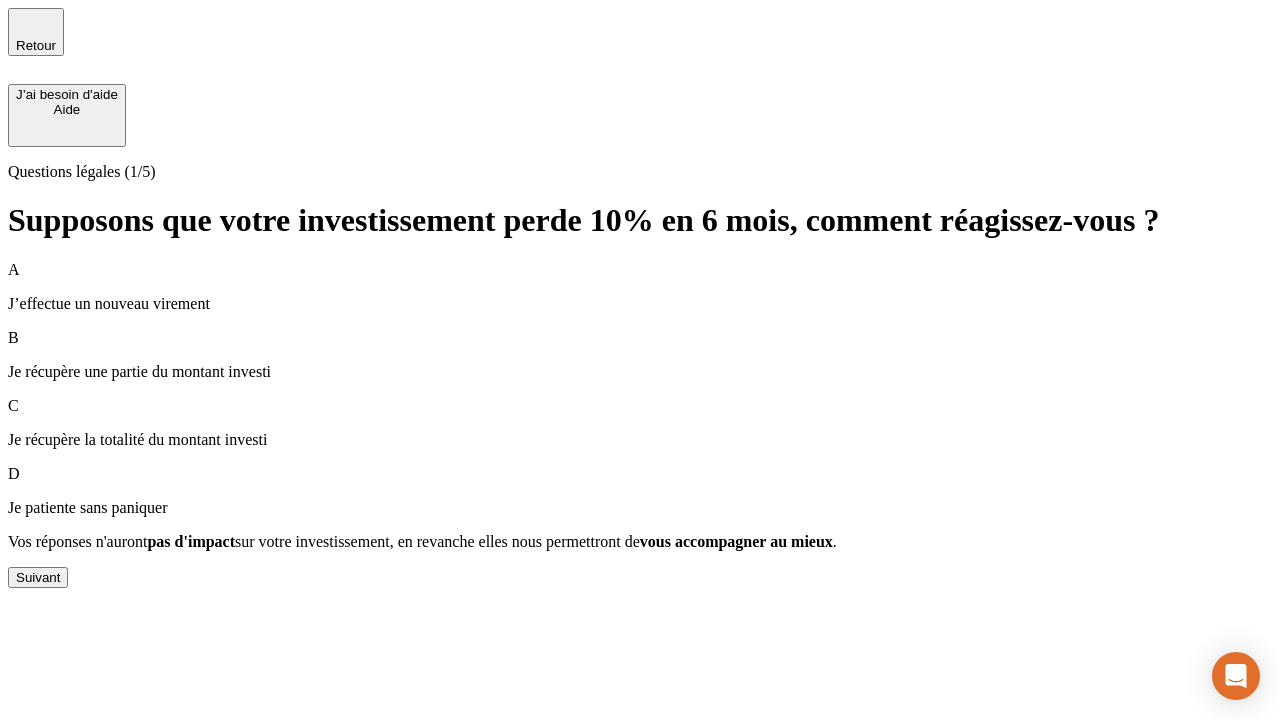 click on "Suivant" at bounding box center (38, 577) 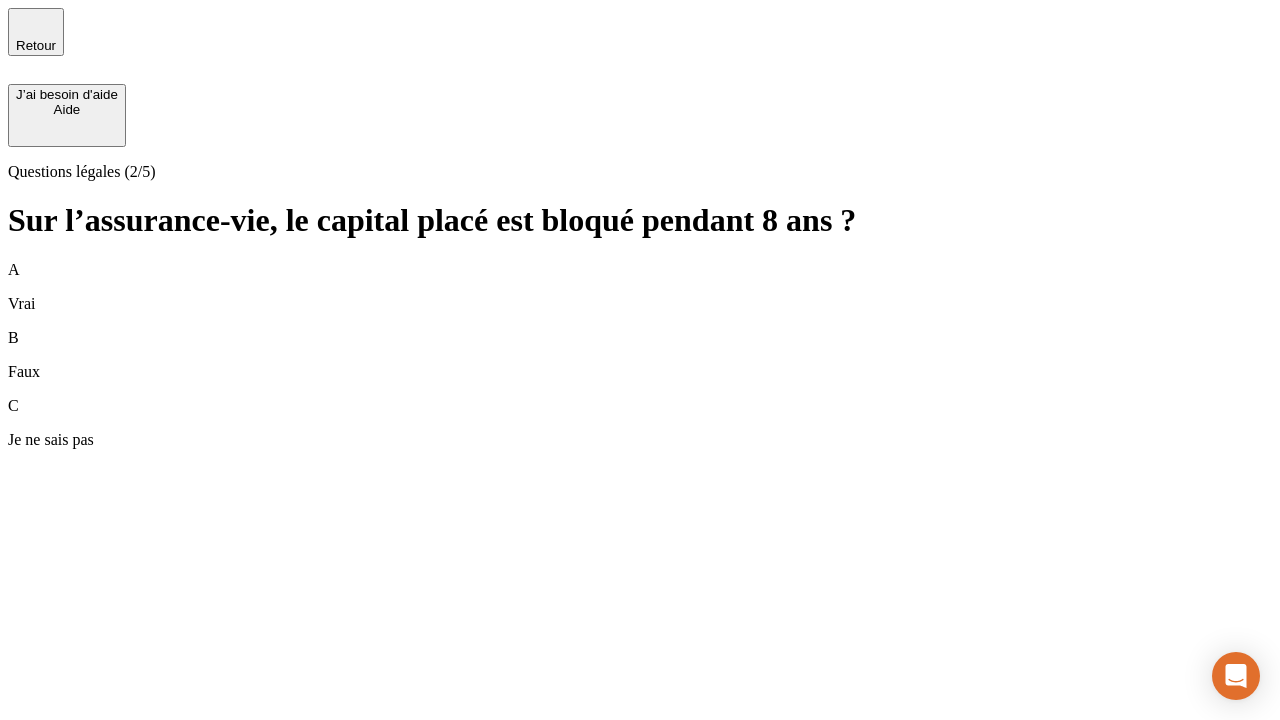 click on "B Faux" at bounding box center [640, 355] 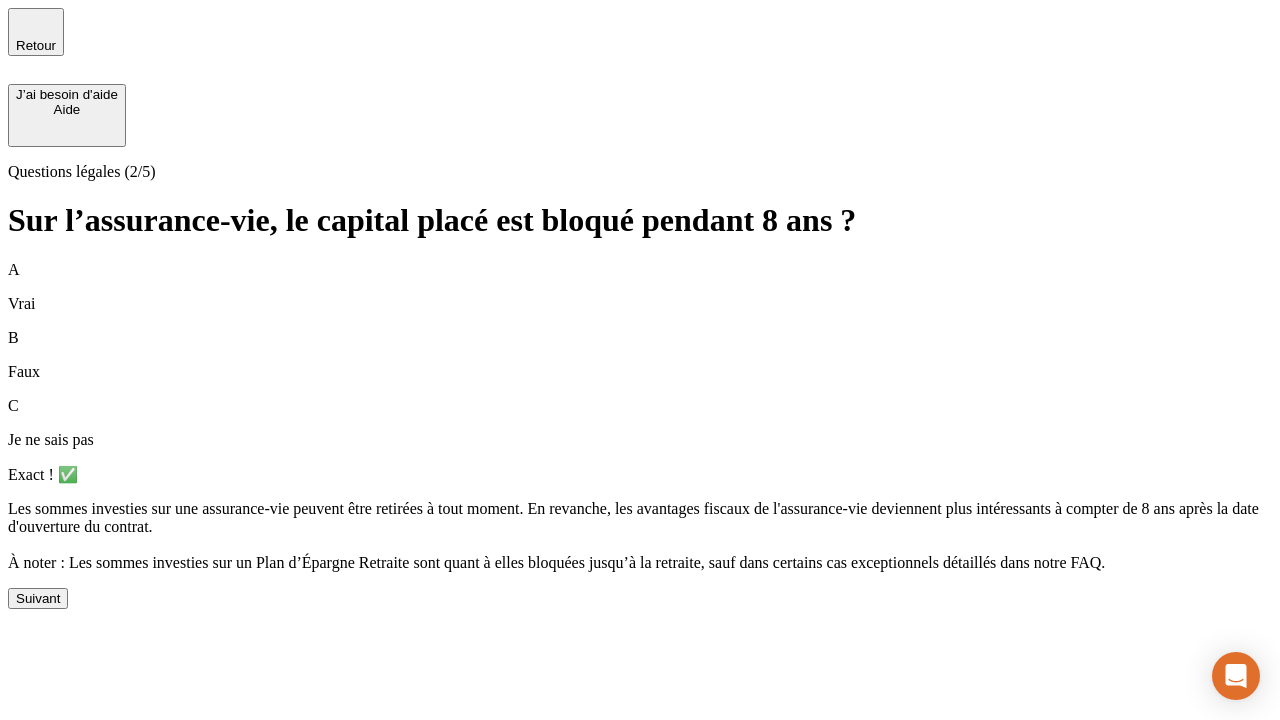 click on "Suivant" at bounding box center [38, 598] 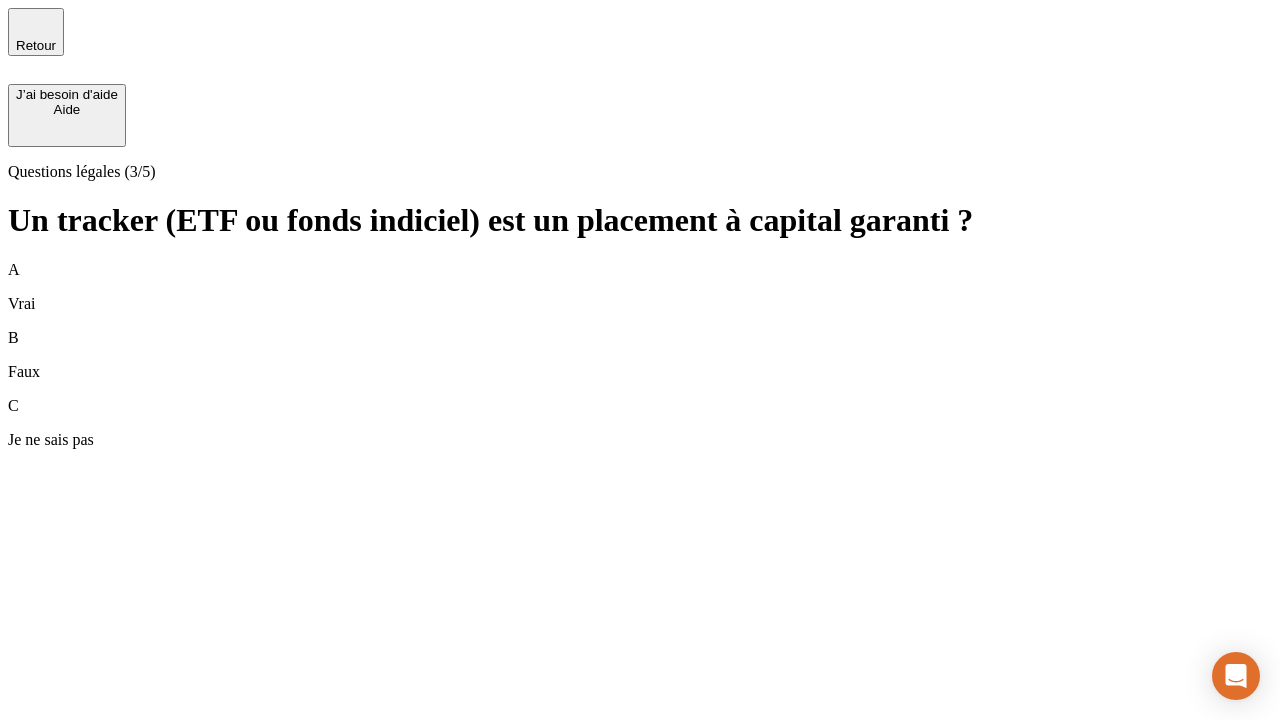 click on "B Faux" at bounding box center (640, 355) 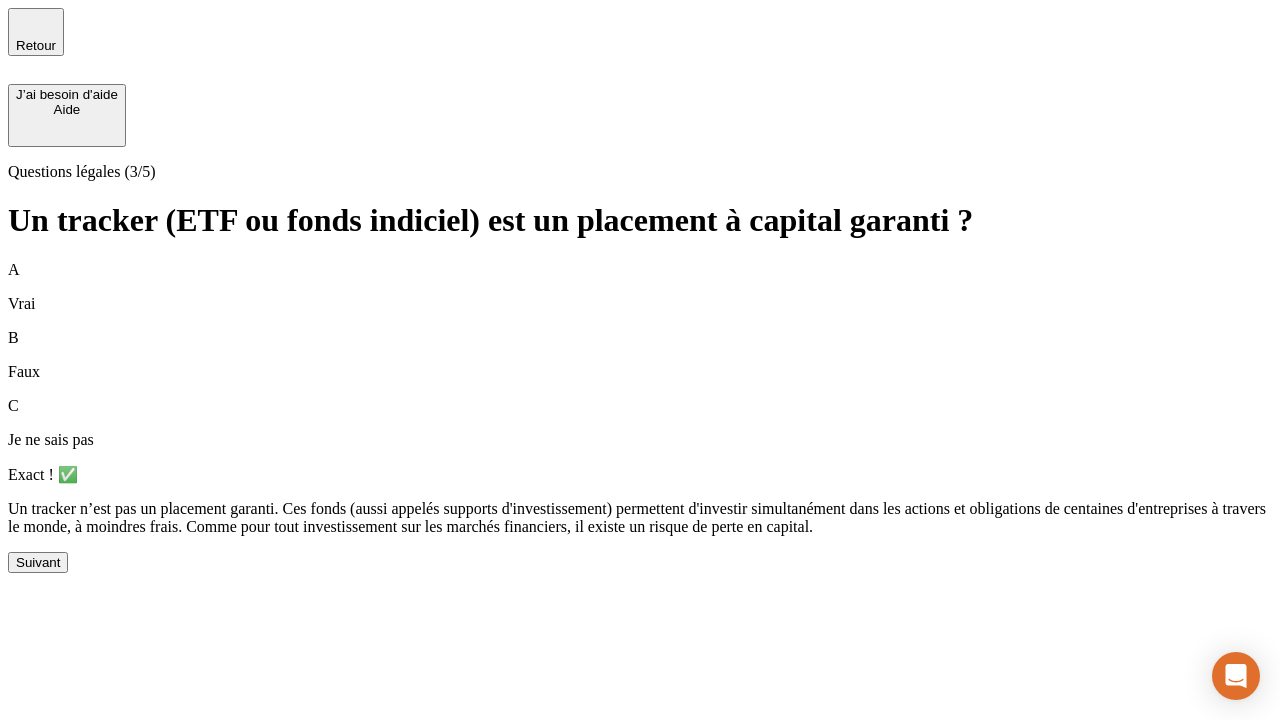 click on "Suivant" at bounding box center [38, 562] 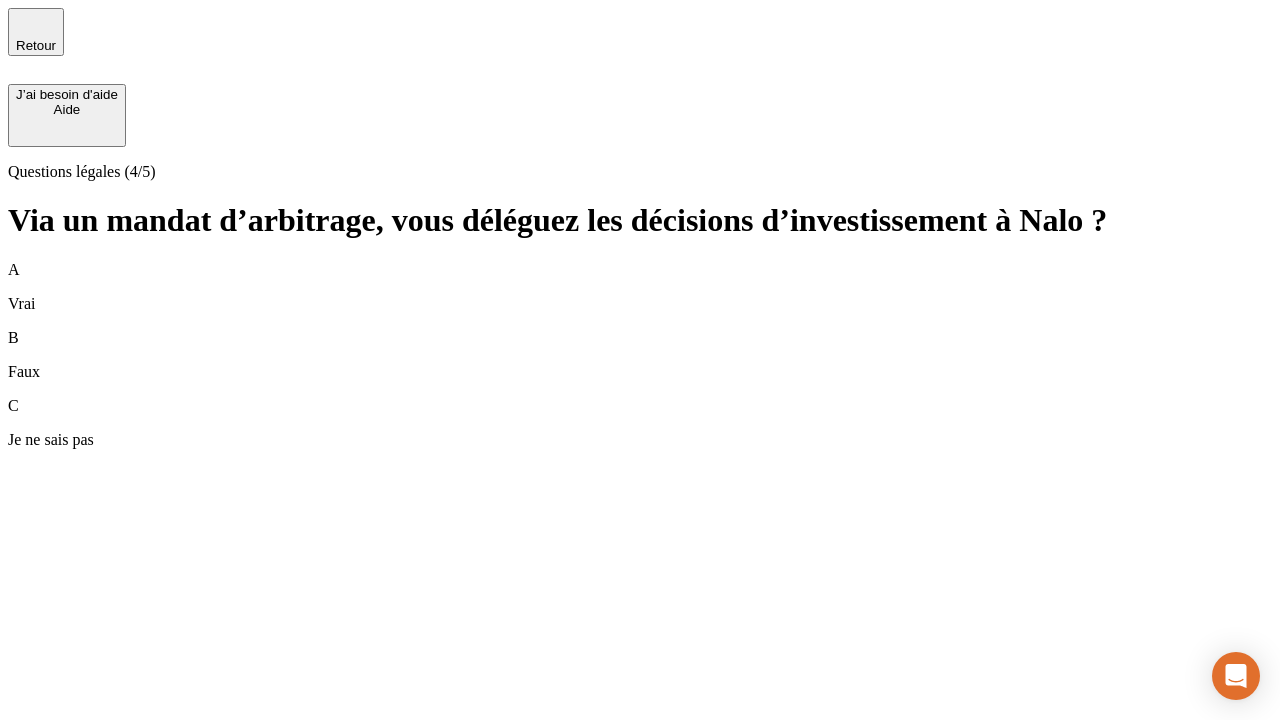 click on "A Vrai" at bounding box center (640, 287) 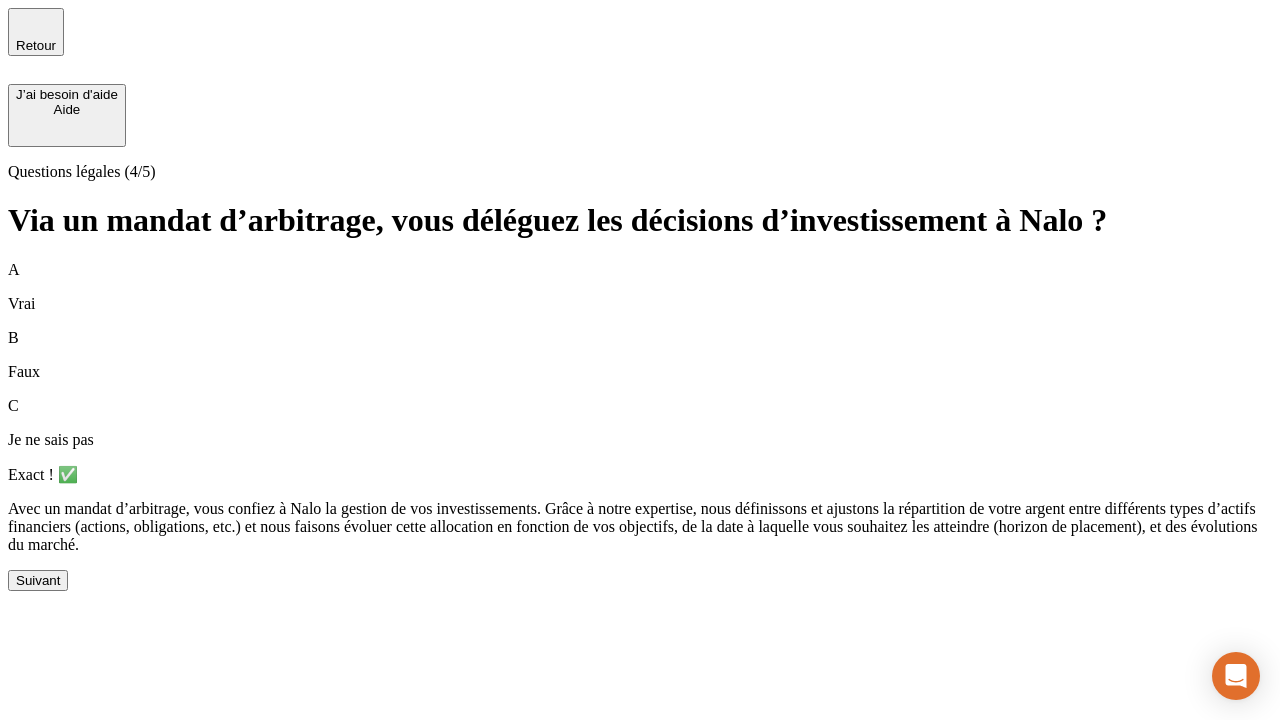 click on "Suivant" at bounding box center [38, 580] 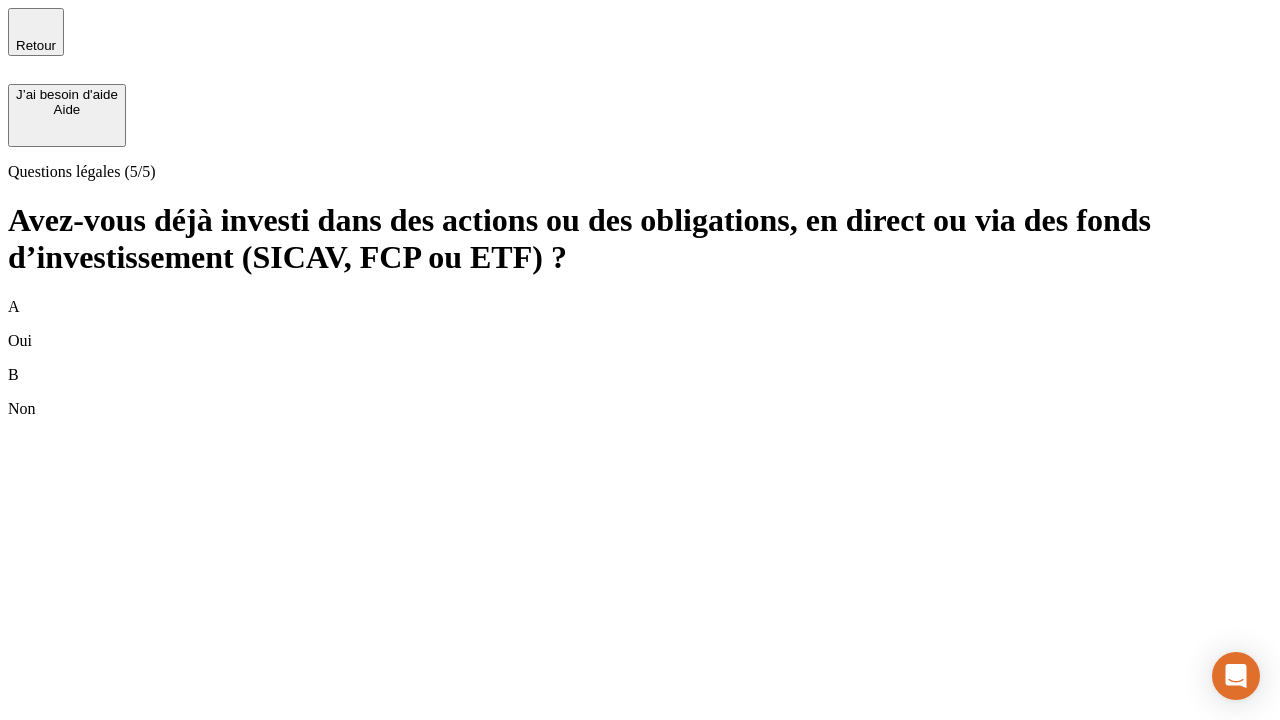 click on "B Non" at bounding box center (640, 392) 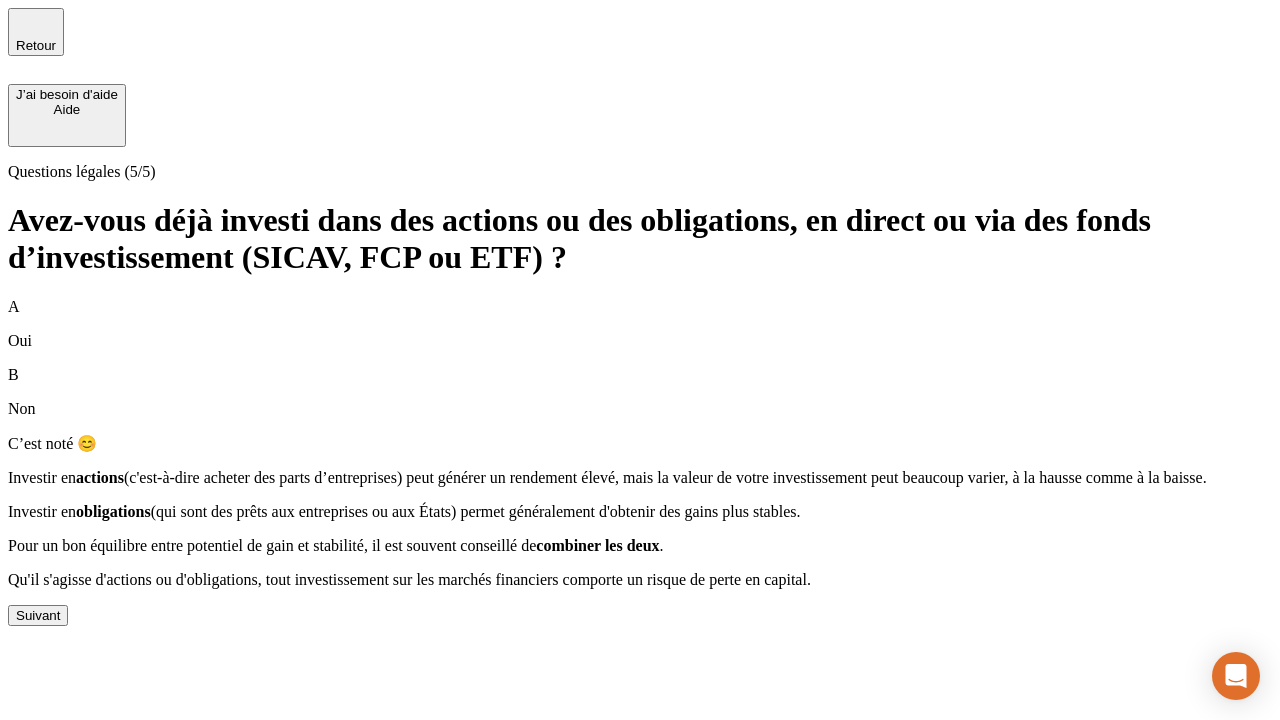 click on "Suivant" at bounding box center [38, 615] 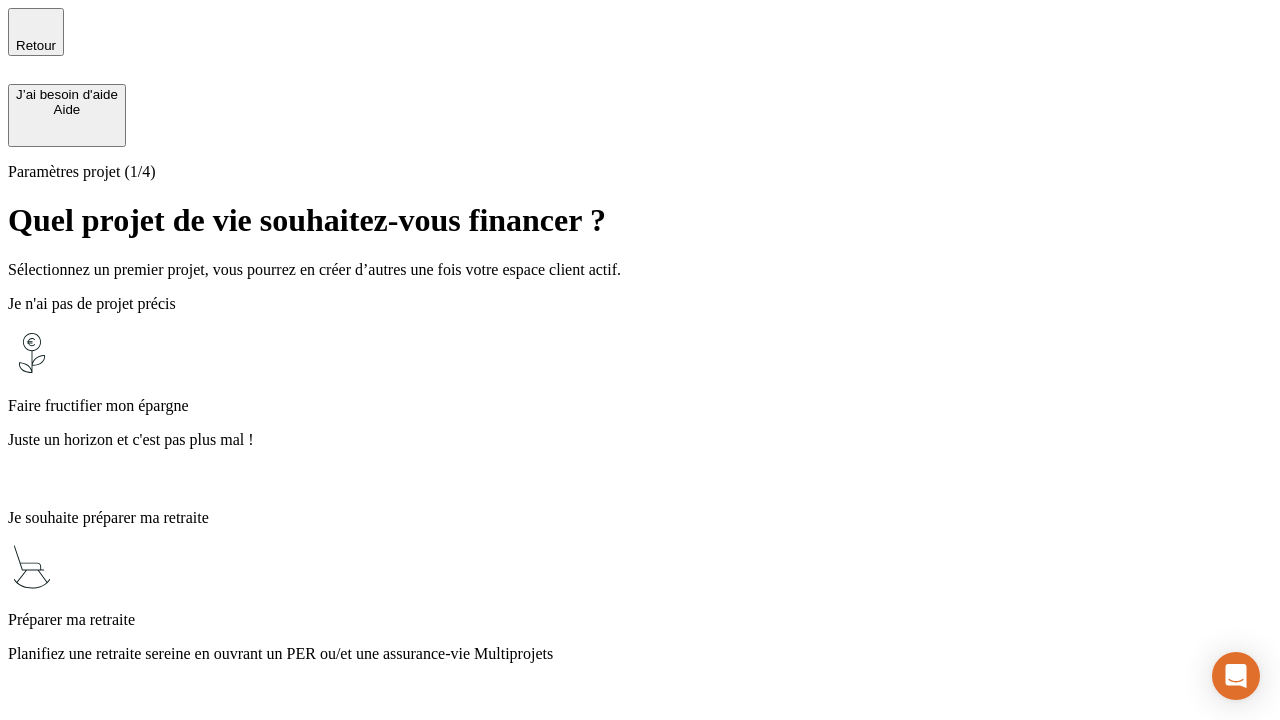 click on "Planifiez une retraite sereine en ouvrant un PER ou/et une assurance-vie Multiprojets" at bounding box center (640, 654) 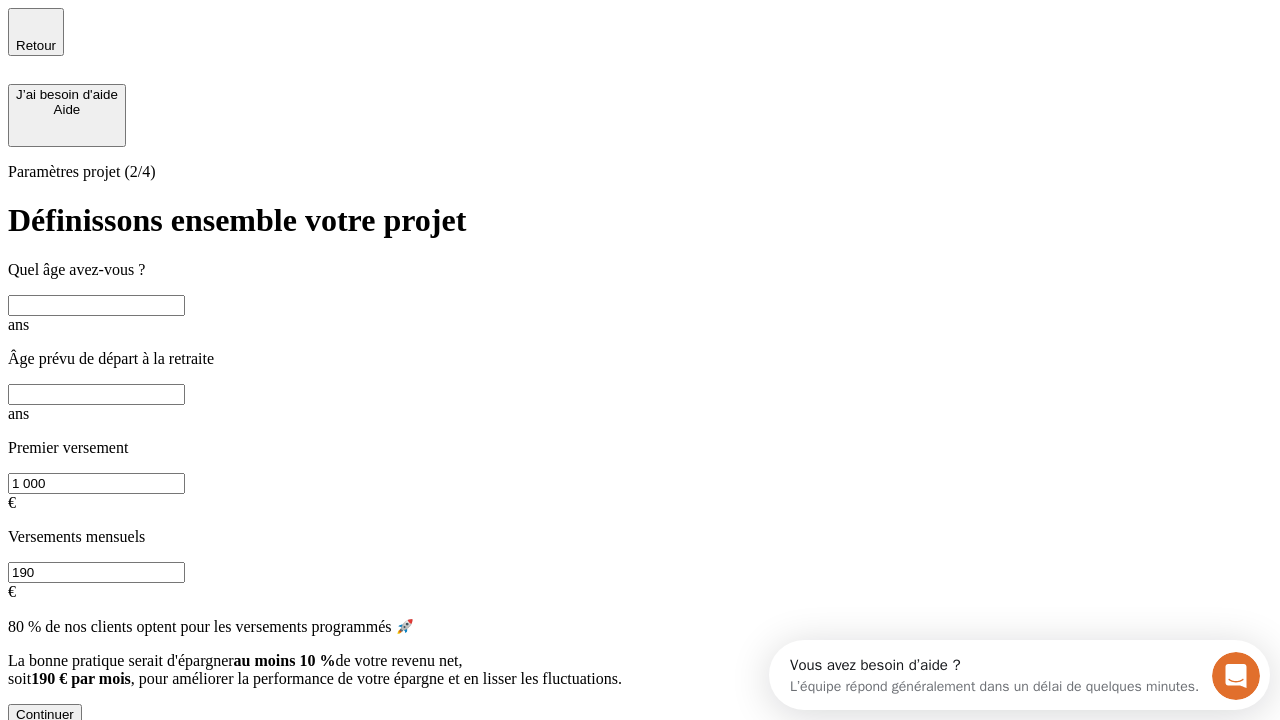 scroll, scrollTop: 0, scrollLeft: 0, axis: both 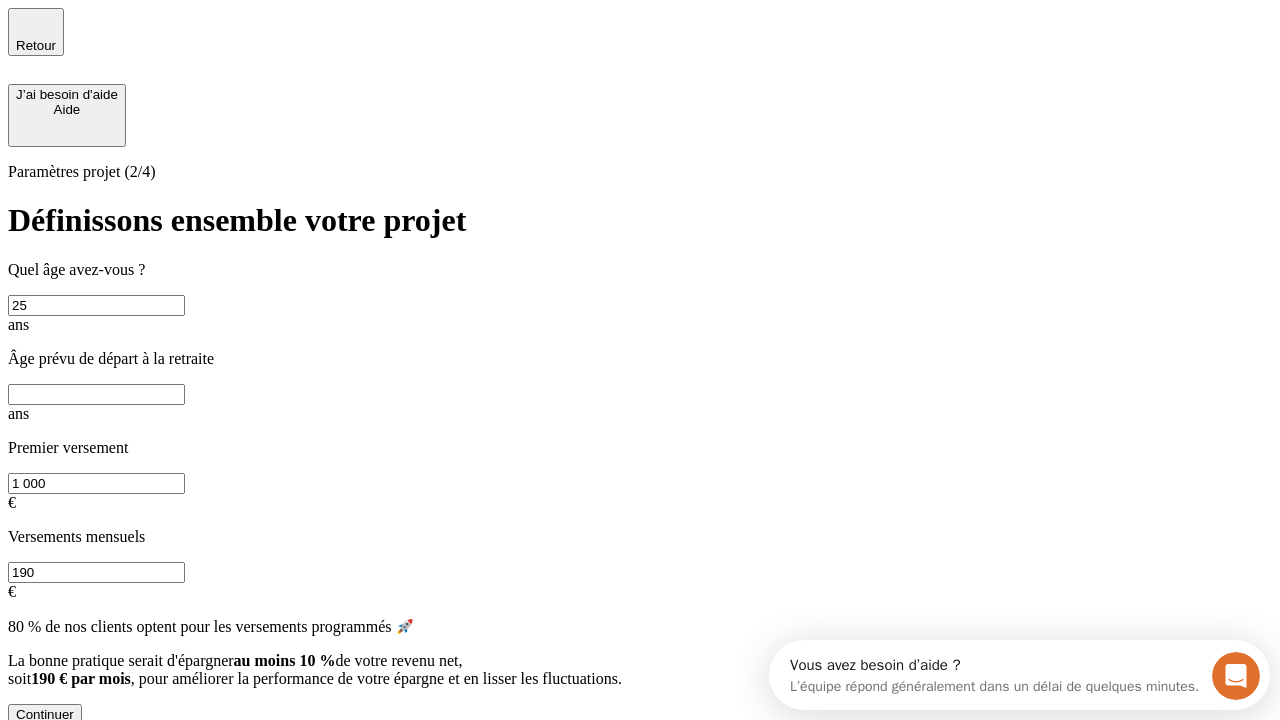 type on "25" 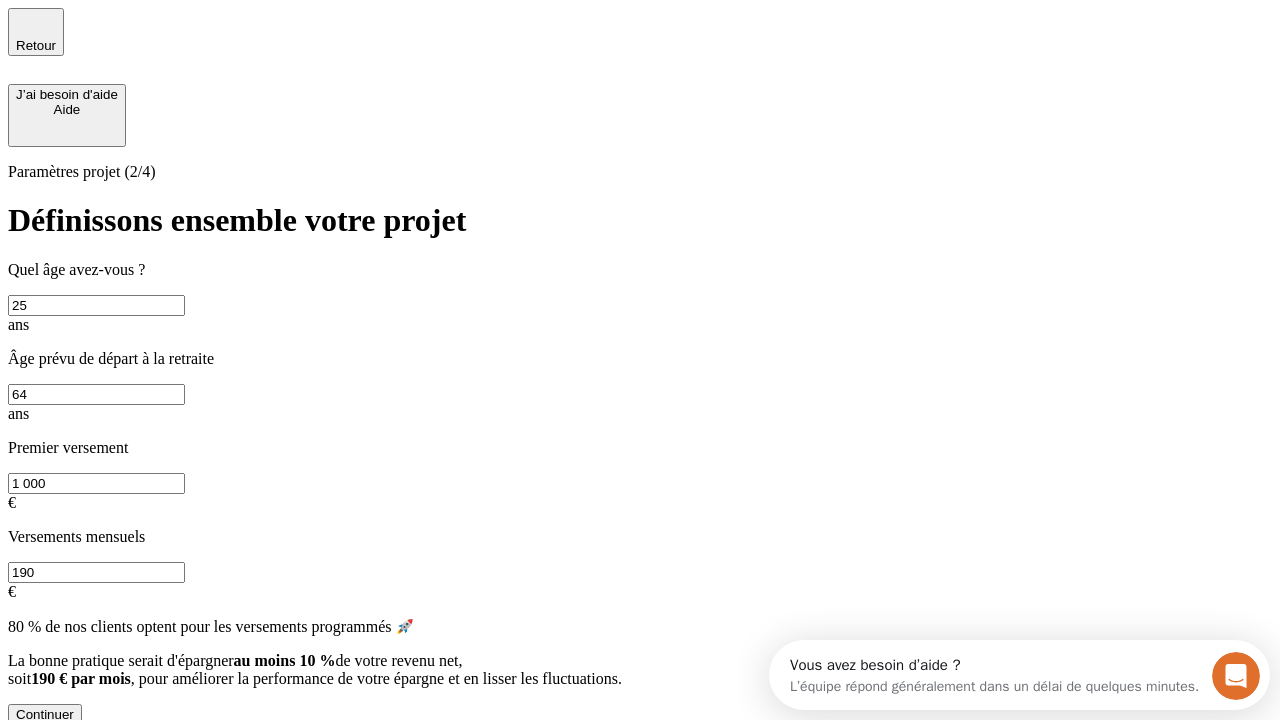 type on "64" 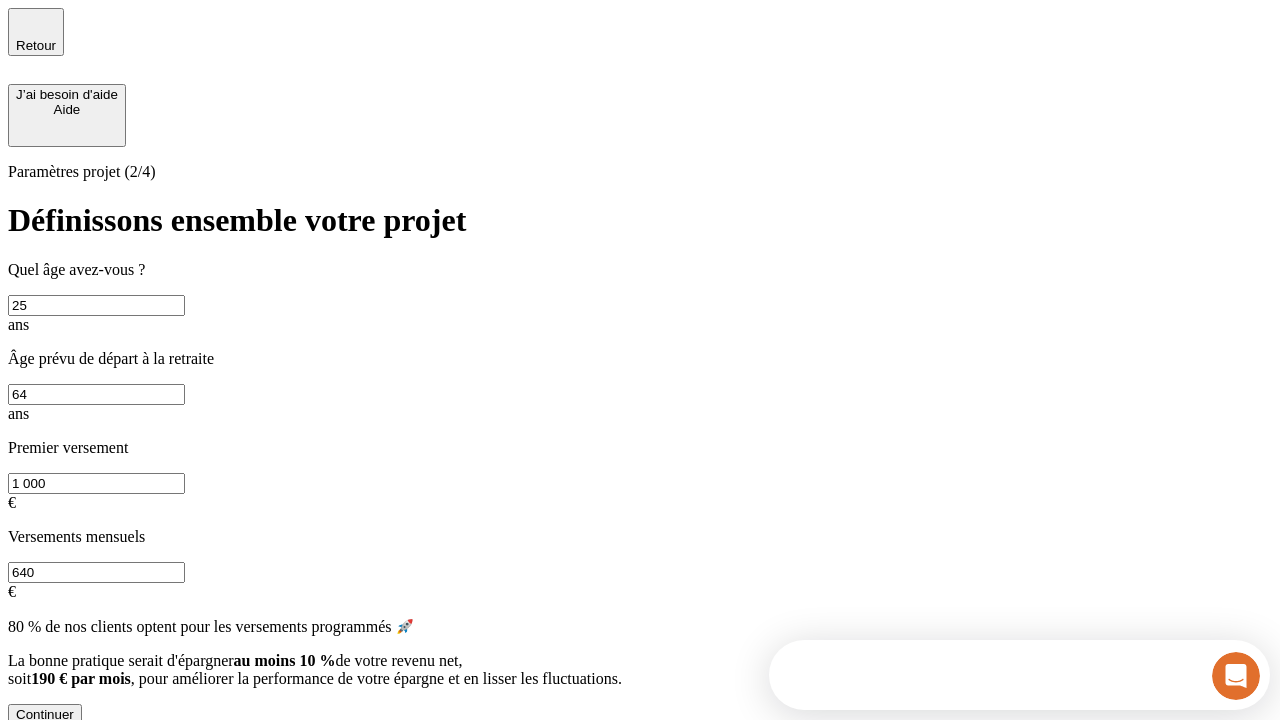 type on "640" 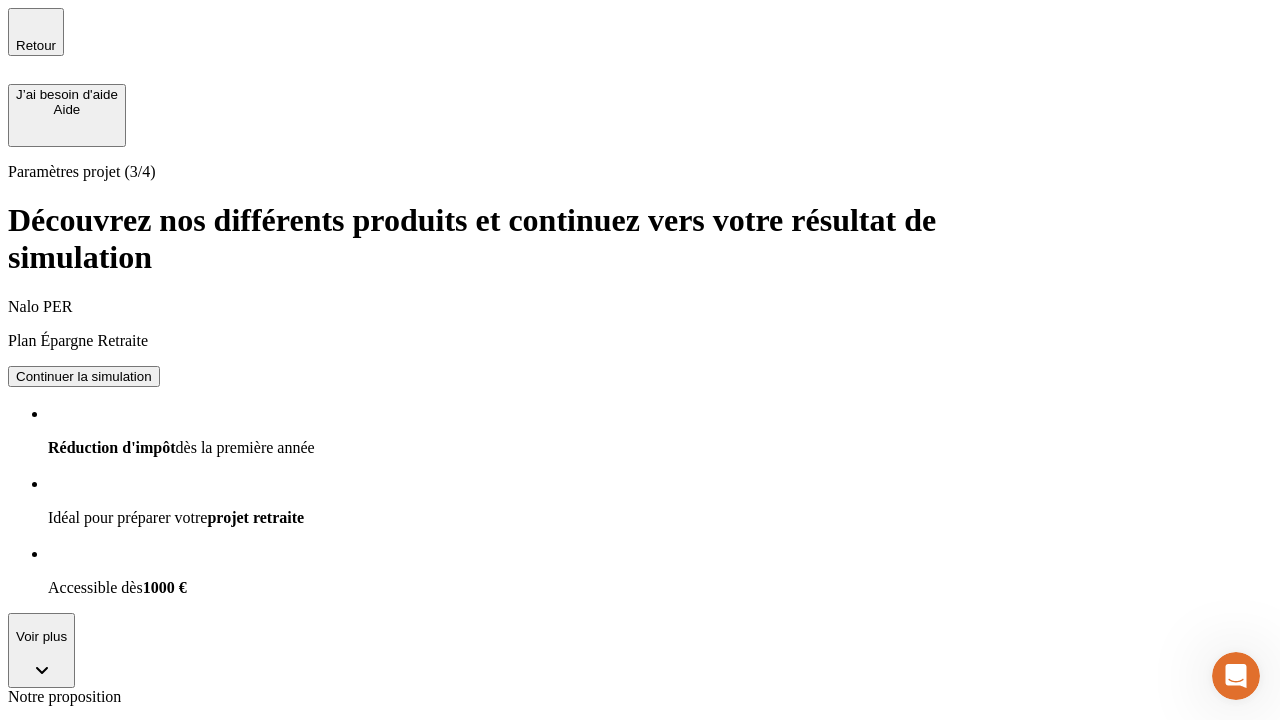 click on "Continuer la simulation" at bounding box center [84, 800] 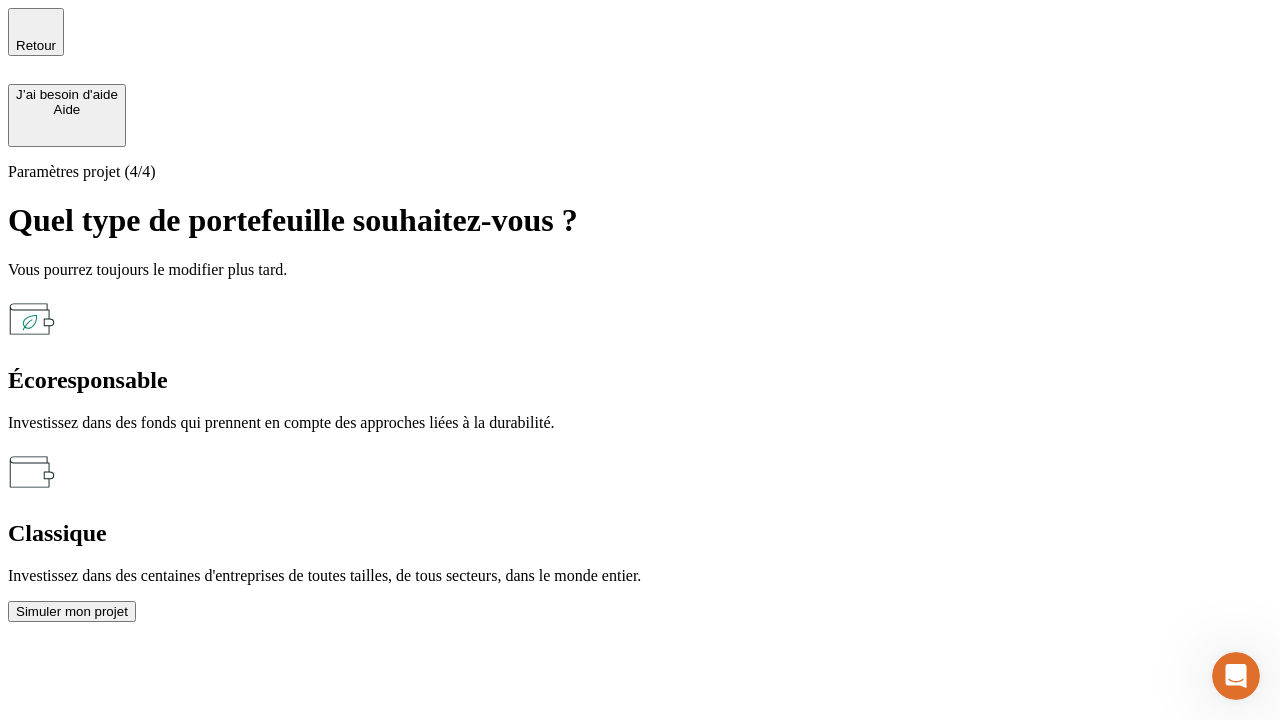 click on "Classique" at bounding box center [640, 533] 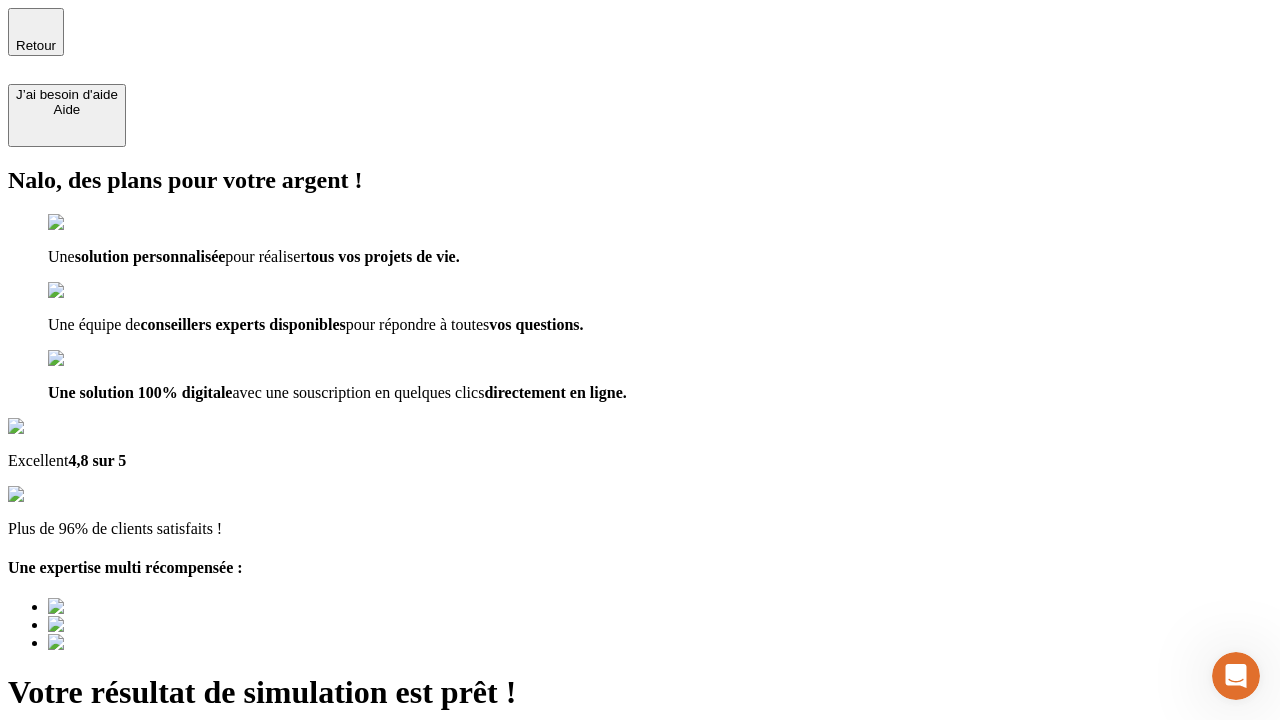 type on "[EMAIL]" 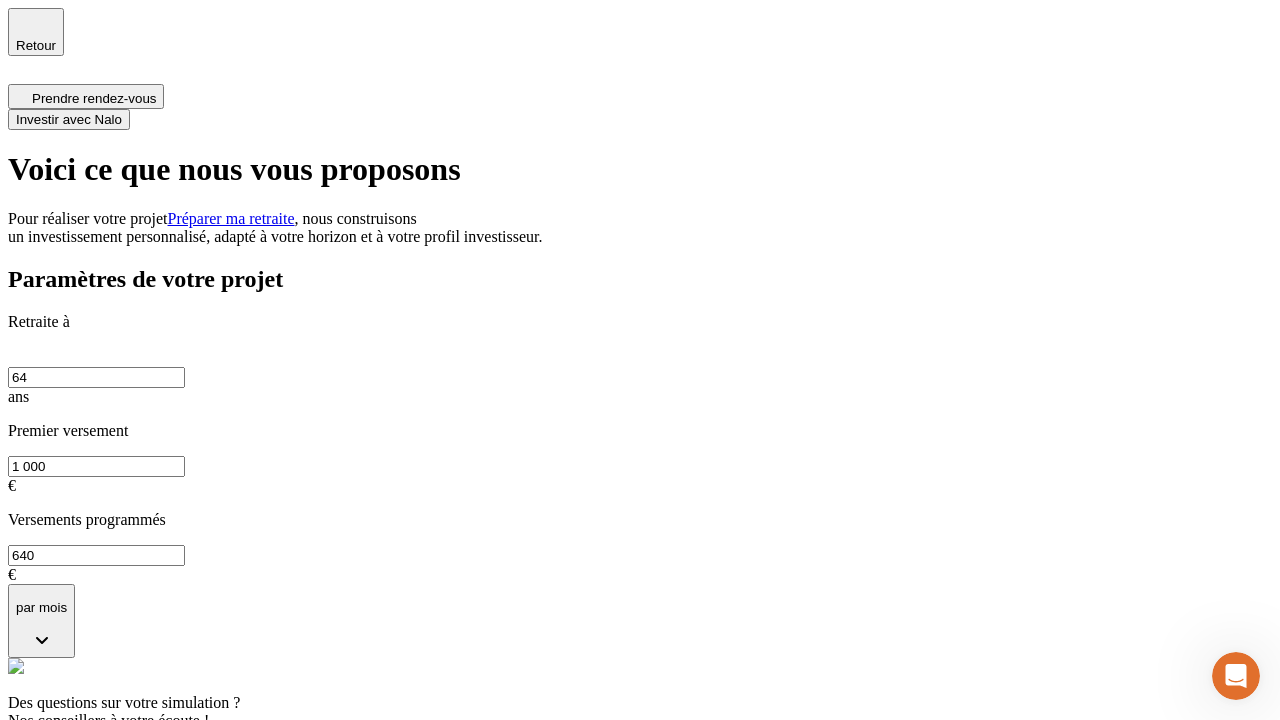 click on "Investir avec Nalo" at bounding box center (69, 119) 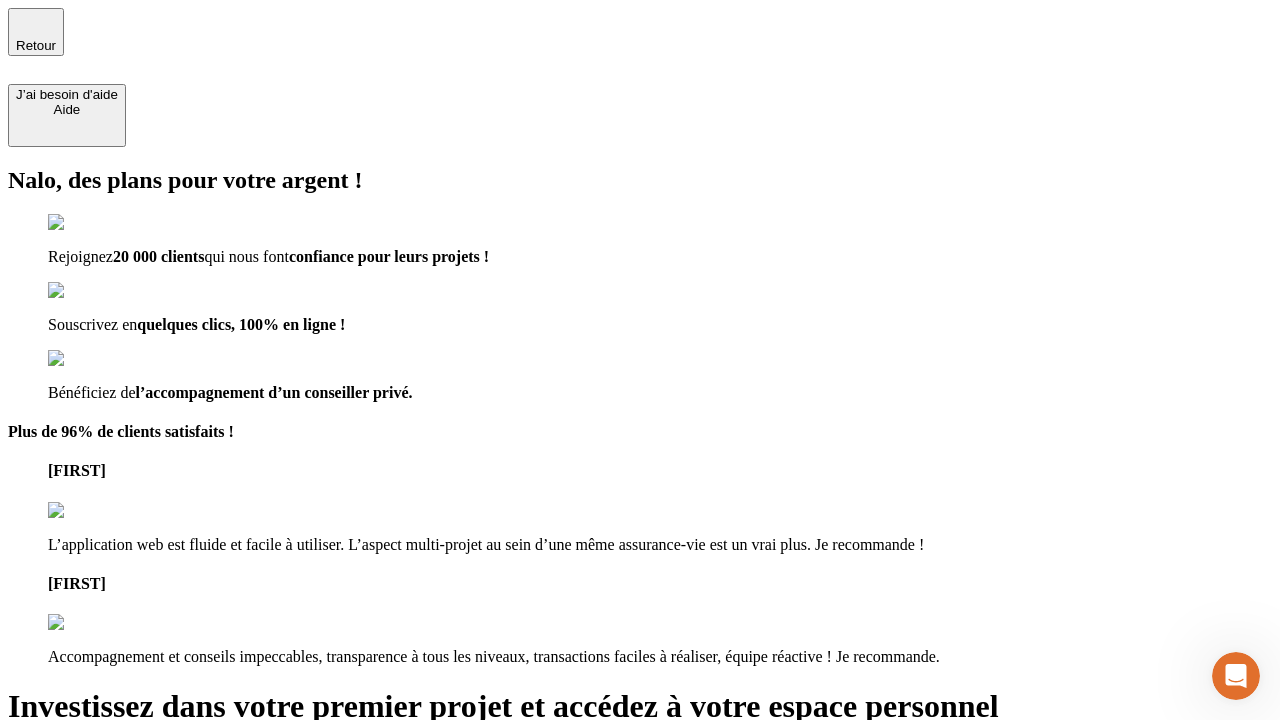 type on "[EMAIL]" 